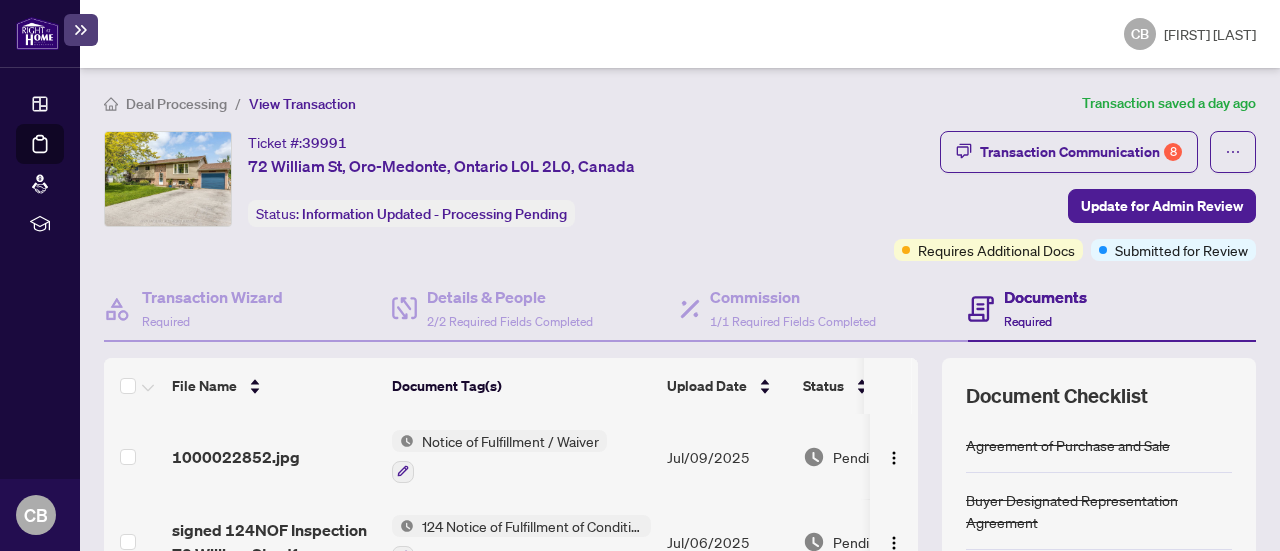 scroll, scrollTop: 0, scrollLeft: 0, axis: both 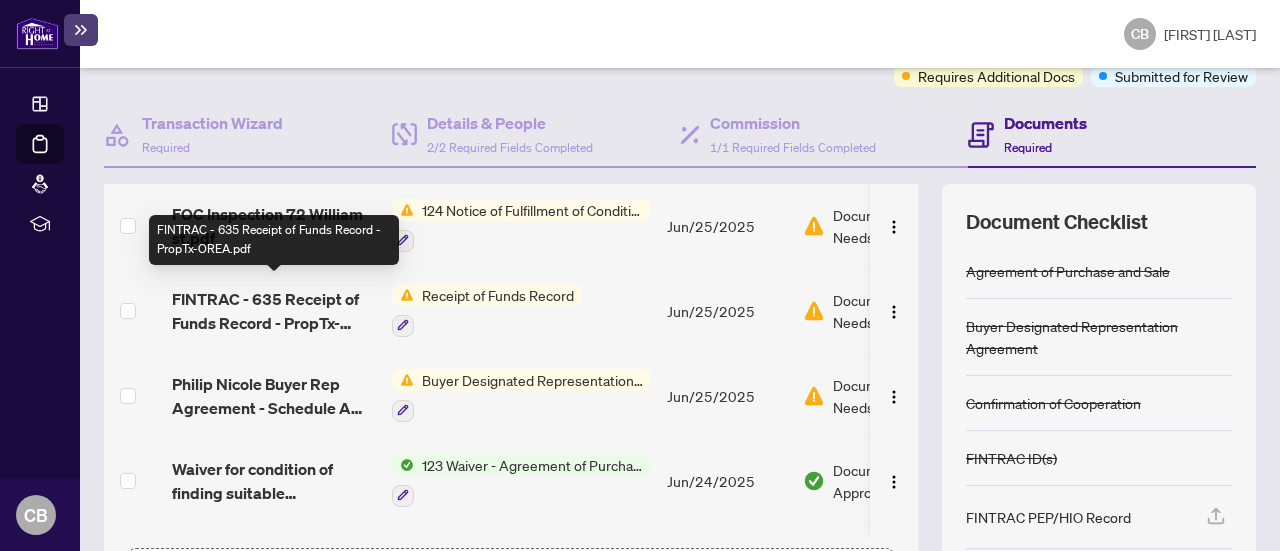 click on "FINTRAC - 635 Receipt of Funds Record - PropTx-OREA.pdf" at bounding box center [274, 311] 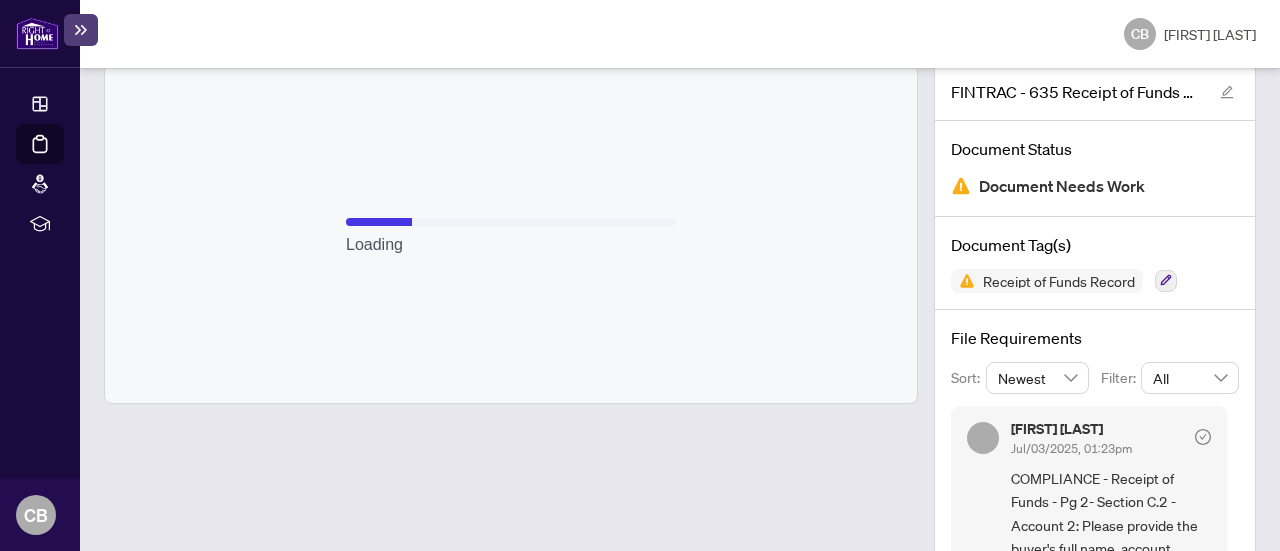 scroll, scrollTop: 0, scrollLeft: 0, axis: both 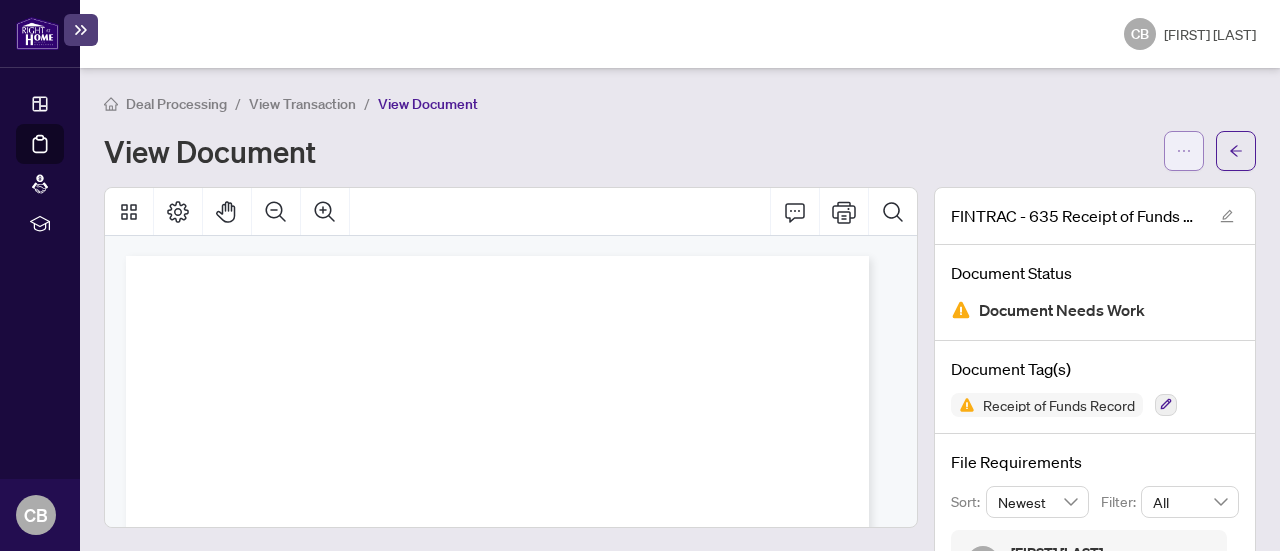 click at bounding box center (1184, 151) 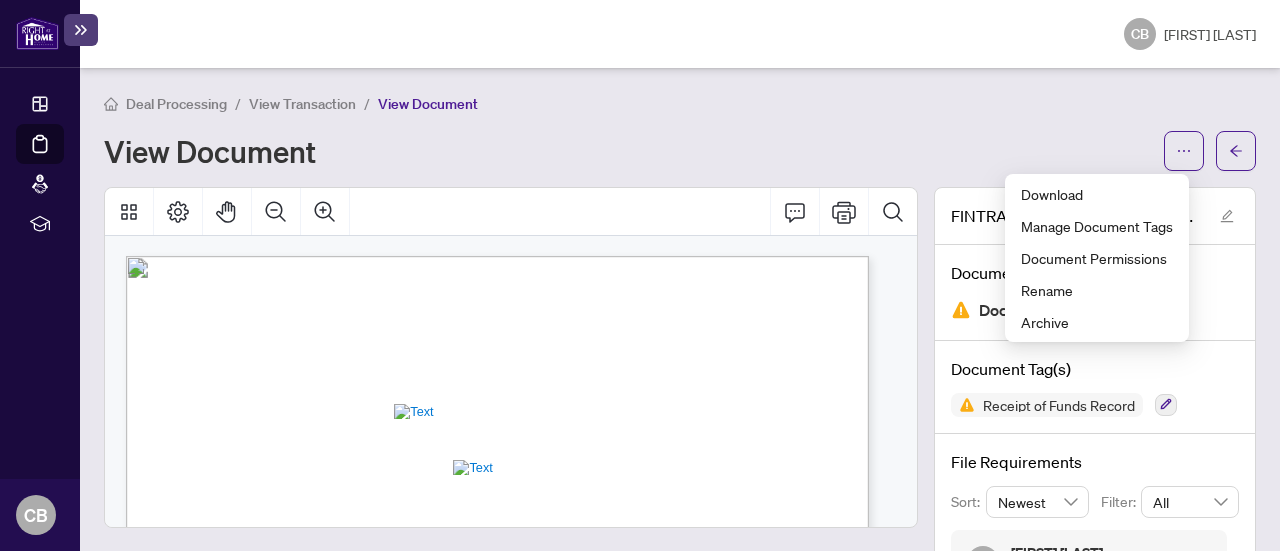 click on "Sales Representative/Broker Name:" at bounding box center [253, 473] 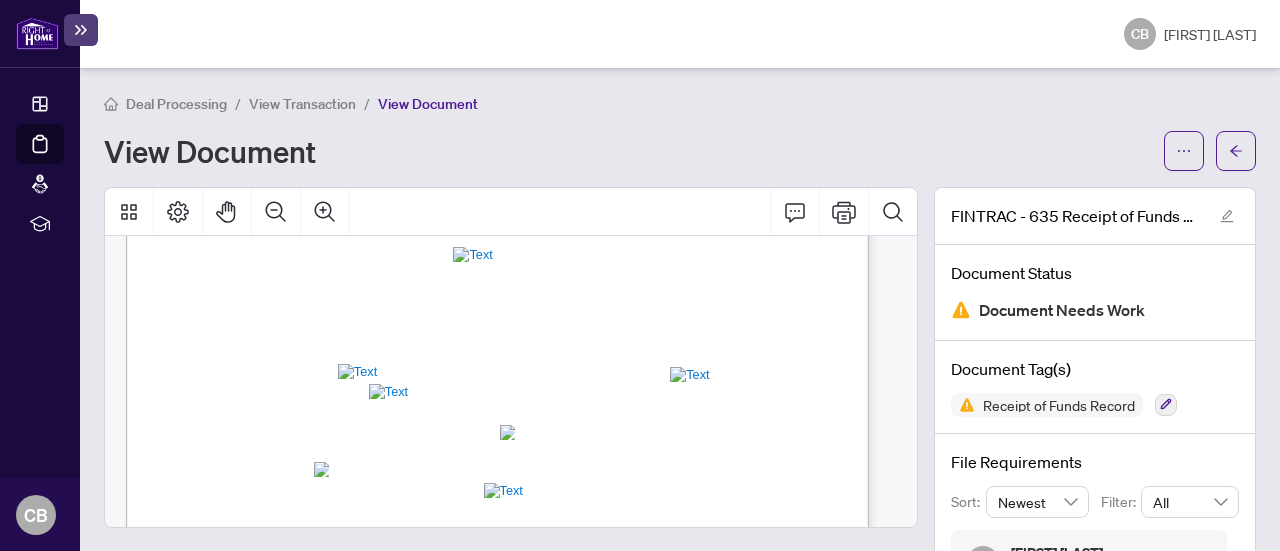scroll, scrollTop: 215, scrollLeft: 0, axis: vertical 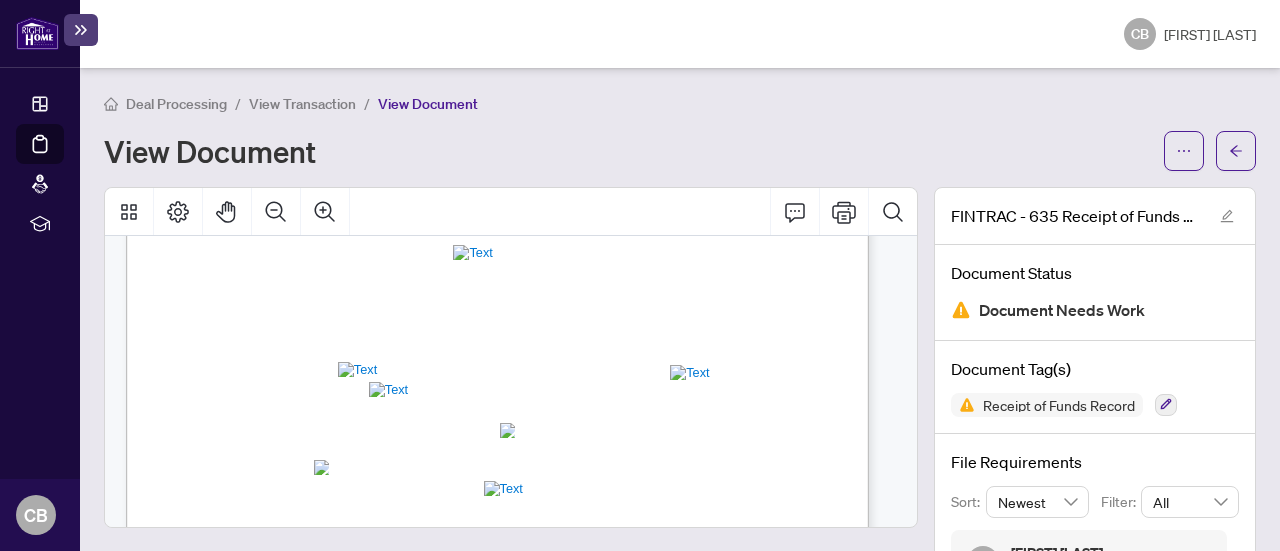 click on "." at bounding box center (770, 470) 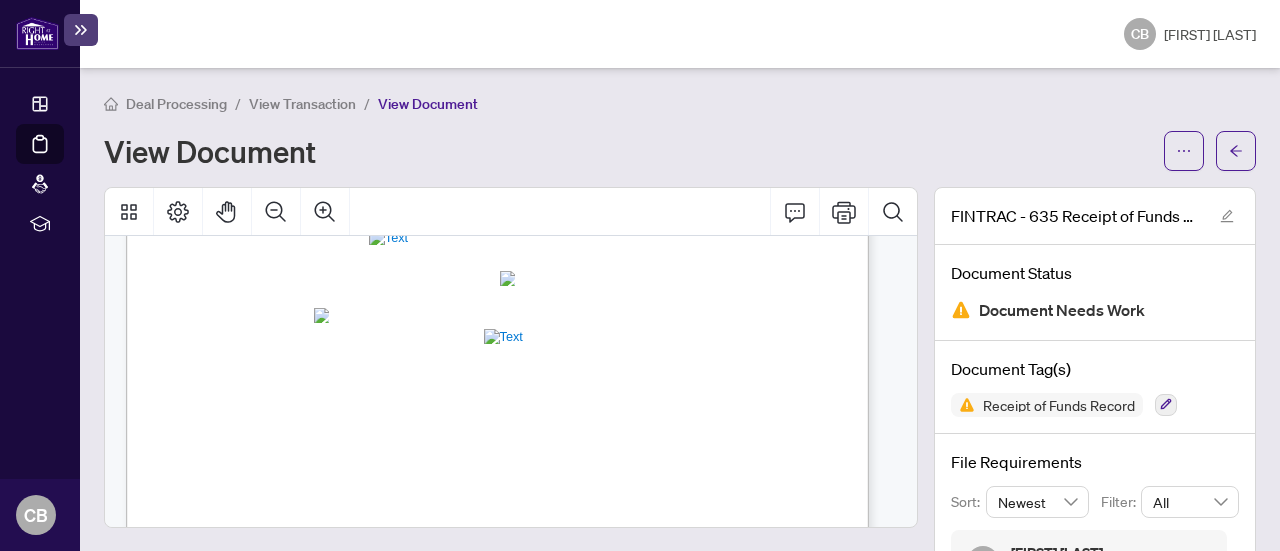 scroll, scrollTop: 368, scrollLeft: 0, axis: vertical 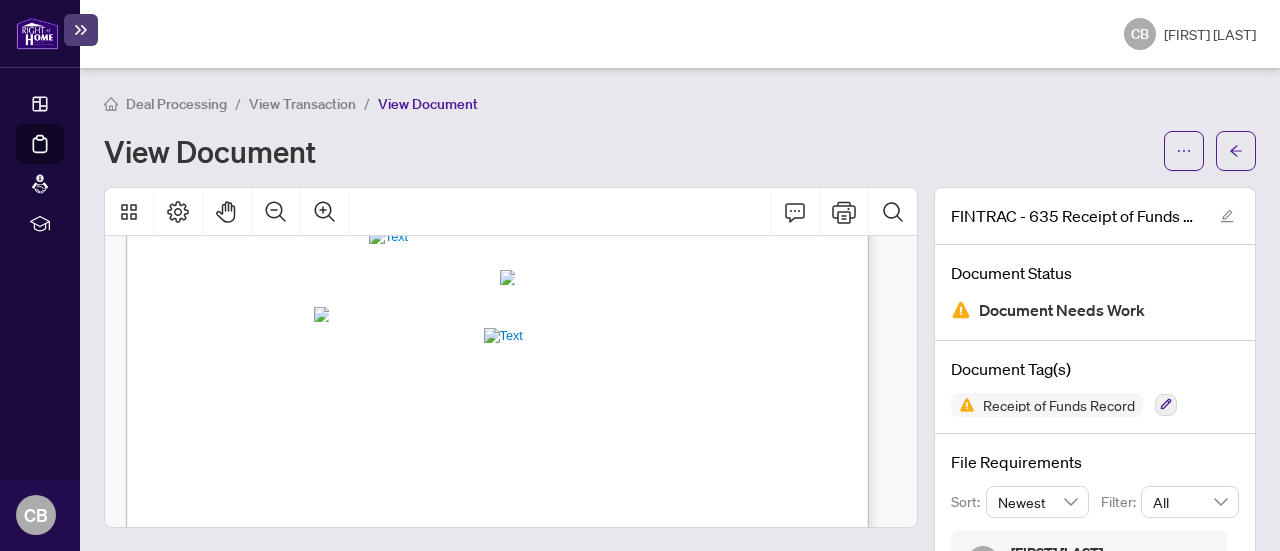 click on "Receipt of Funds Record
Form 635
for use in the Province of Ontario  Receipt of Funds Record
A. BASIC TRANSACTION INFORMATION
Transaction Property Address:  .  .  .  .  .  .  .  .  .  .  .  .  .  .  .  .  .  .  .  .  .  .  .  .  .  .  .  .  .  .  .  .  .  .  .  .  .  .  .  .  .  .  .  .  .  .  .  .  .  .  .  .  .  .  .  .  .  .  .  .  .  .  .  .  .  .  .  .  .  .  .  .  .
. . . . . . . . . . . . . . . . . . . . . . . . . . . . . . . . . . . . . . . . . . . . . . . . . . . . . . . . . . . . . . . . . . . . . . . . . . . . . . . . . . . . . . . . . . . . . . . . . . . .
Sales Representative/Broker Name:  .  .  .  .  .  .  .  .  .  .  .  .  .  .  .  .  .  .  .  .  .  .  .  .  .  .  .  .  .  .  .  .  .  .  .  .  .  .  .  .  .  .  .  .  .  .  .  .  .  .  .  .  .  .  .  .  .  .  .  .  .  .  .  .  .  .  .  .  .
B. INFORMATION ON FUNDS
Amount of Funds:  .  .  .  .  .  .  .  .  .  .  .  .  .  .  .  .  .  .  .  .  .  .  .  .  .  .  .  .  .  .  .  .  .  .  .  .  .  Currency of Funds:  .  .  .  .  .  .  .  .  ." at bounding box center (577, 471) 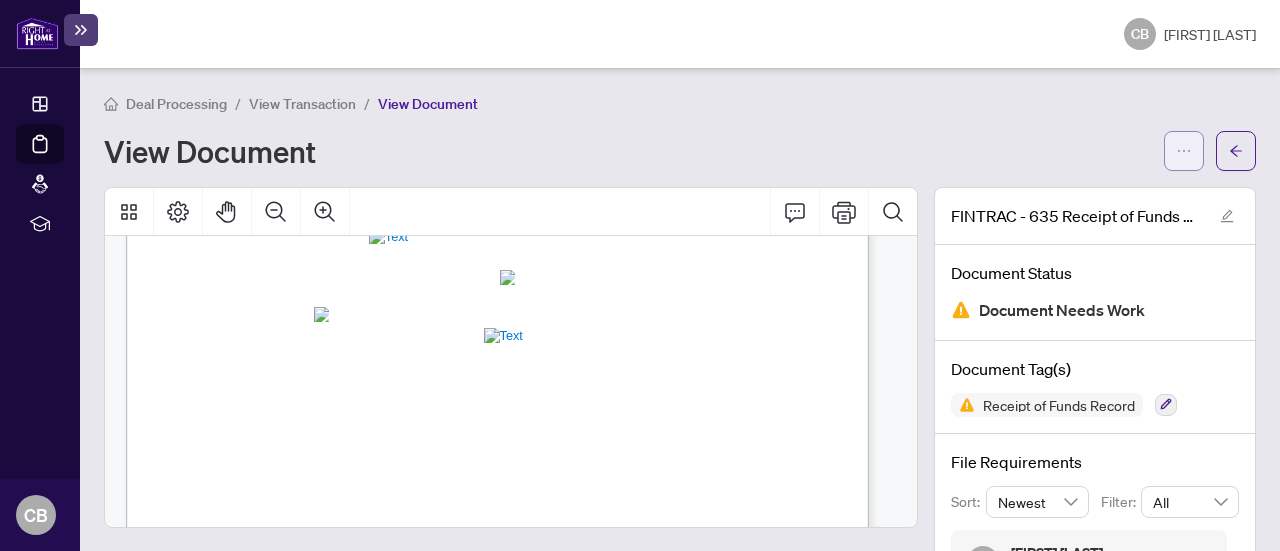 click 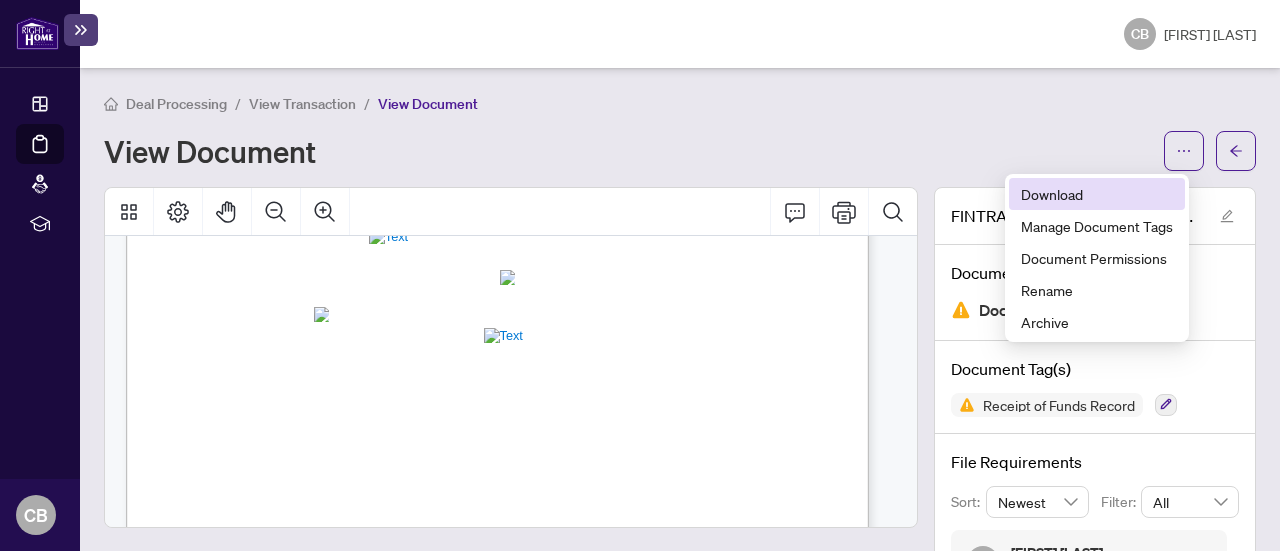 click on "Download" at bounding box center [1097, 194] 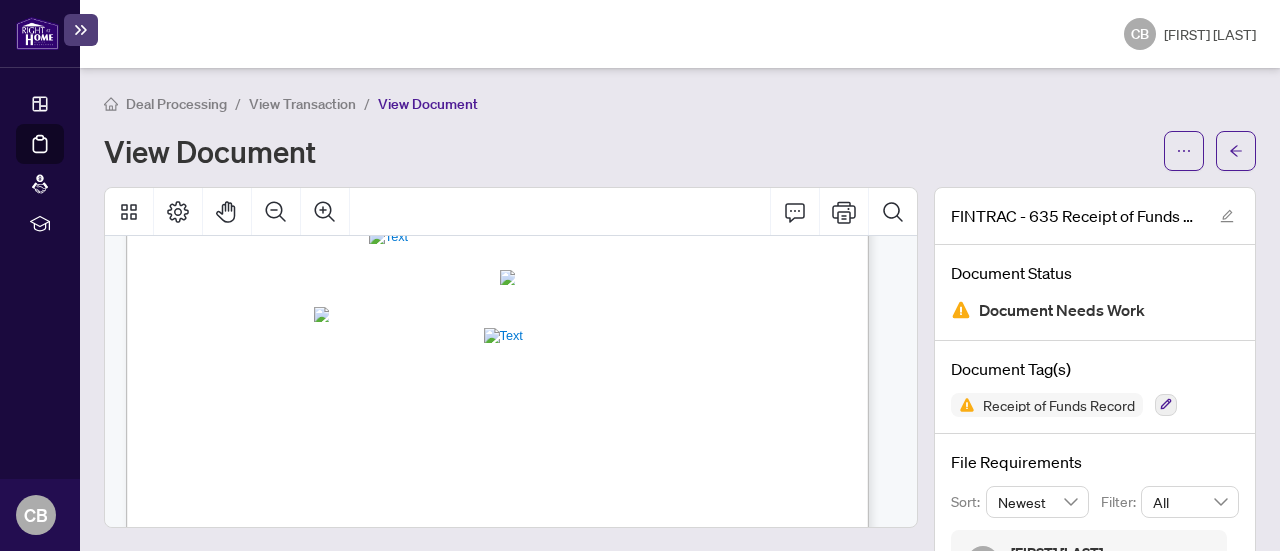 click on "Deal Processing" at bounding box center [176, 104] 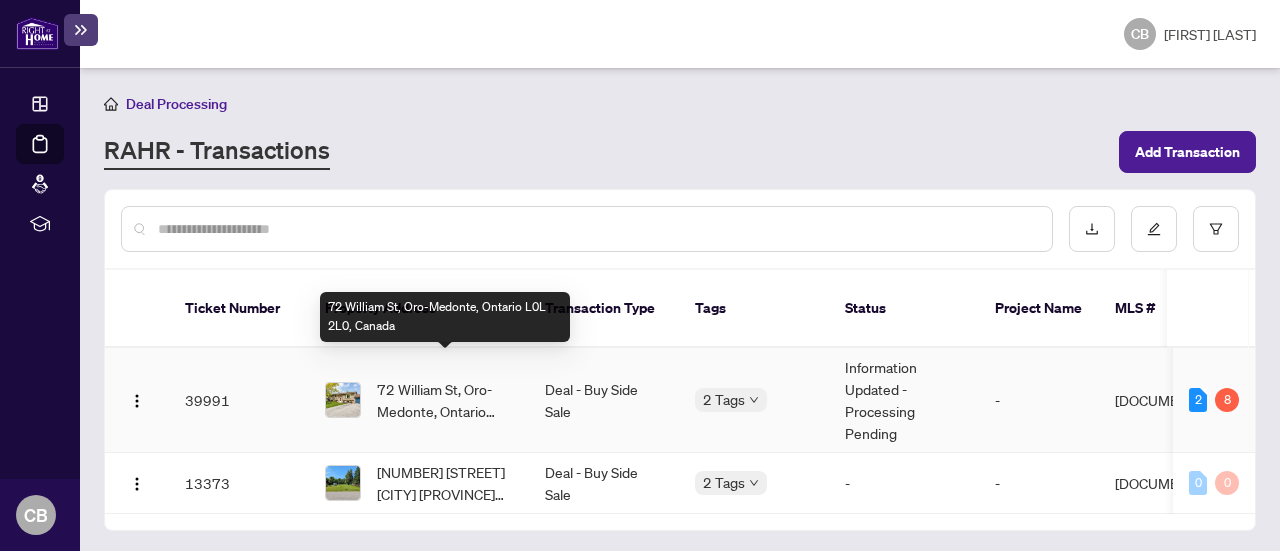 click on "72 William St, Oro-Medonte, Ontario L0L 2L0, Canada" at bounding box center [445, 400] 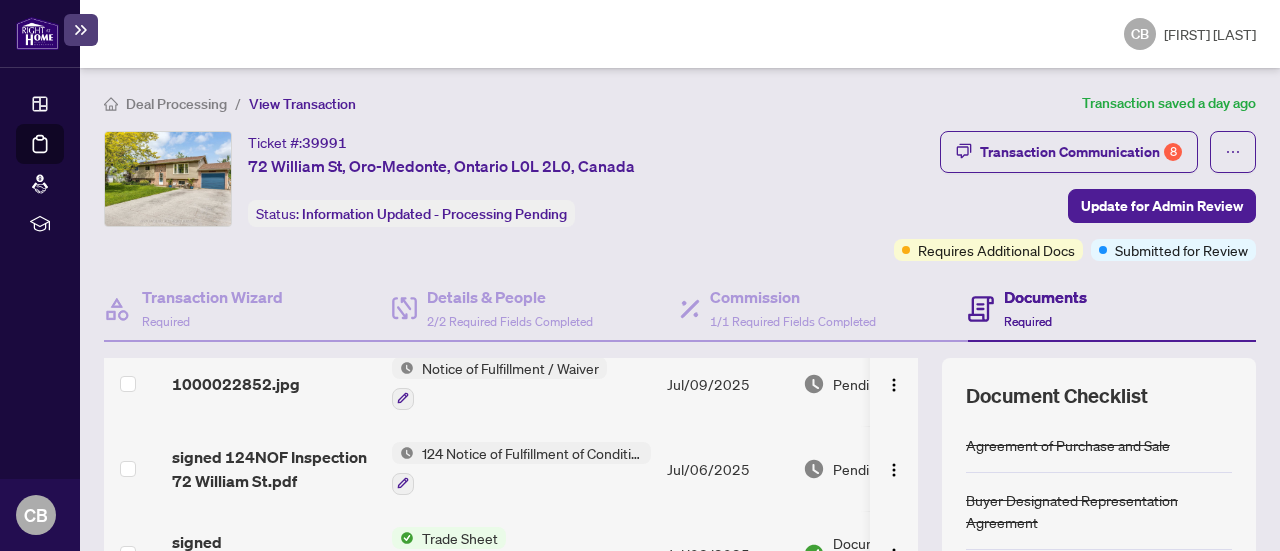 scroll, scrollTop: 0, scrollLeft: 0, axis: both 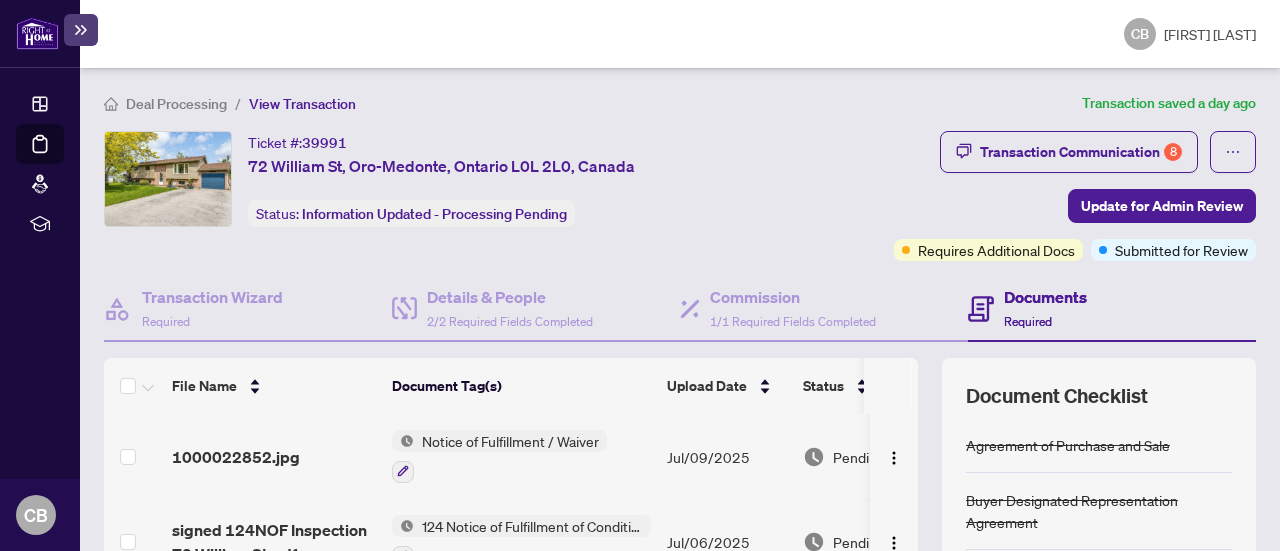 click on "Documents" at bounding box center (1045, 297) 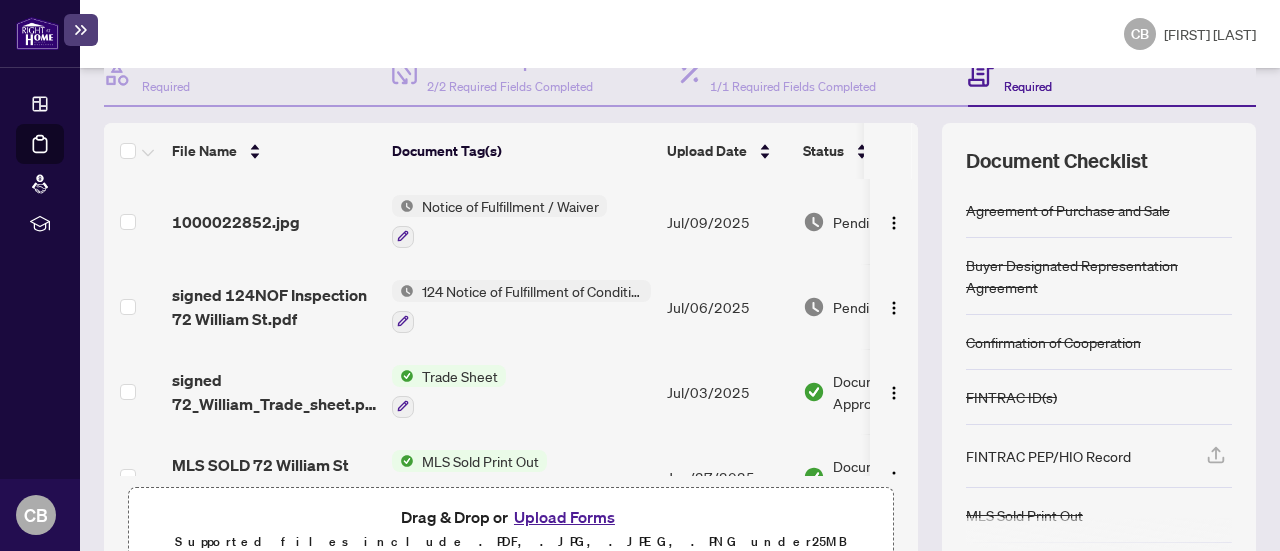 scroll, scrollTop: 236, scrollLeft: 0, axis: vertical 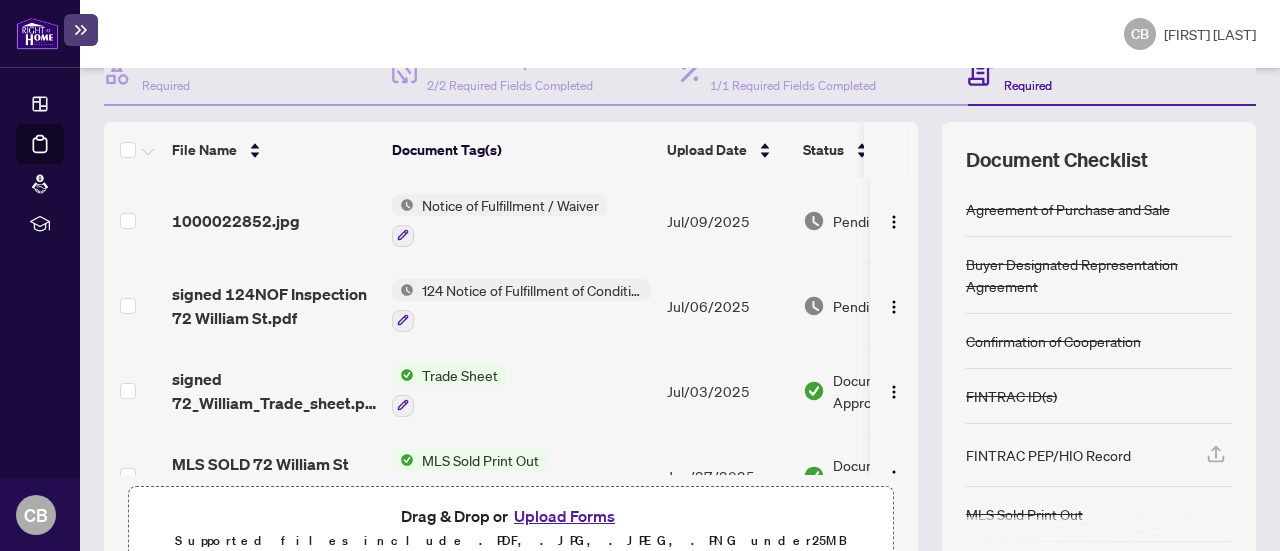 click on "Buyer Designated Representation Agreement" at bounding box center [1099, 275] 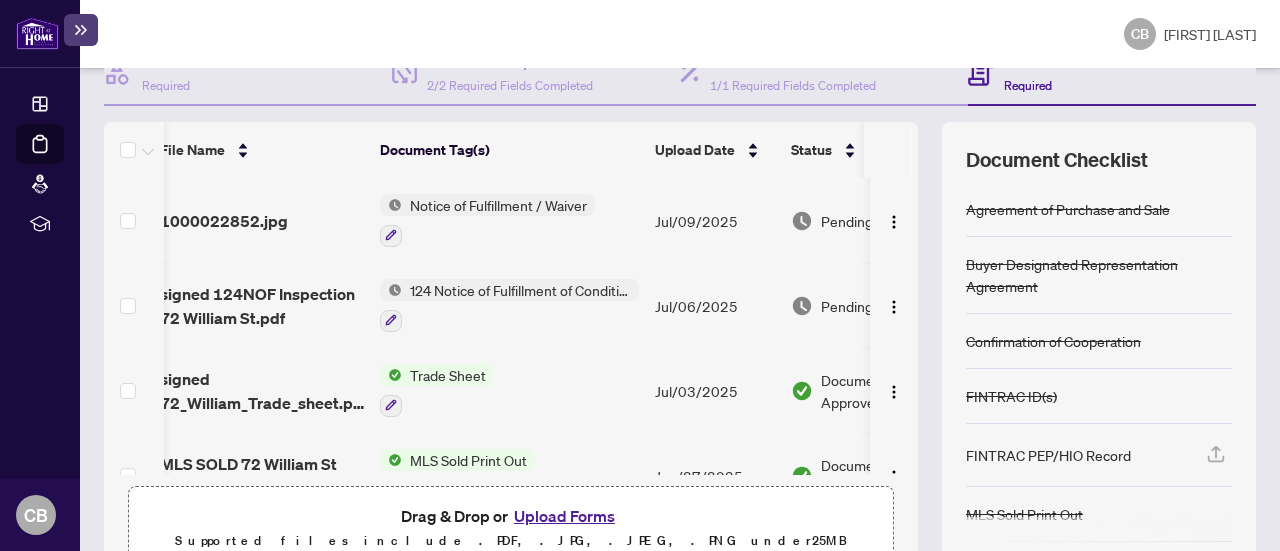 scroll, scrollTop: 0, scrollLeft: 9, axis: horizontal 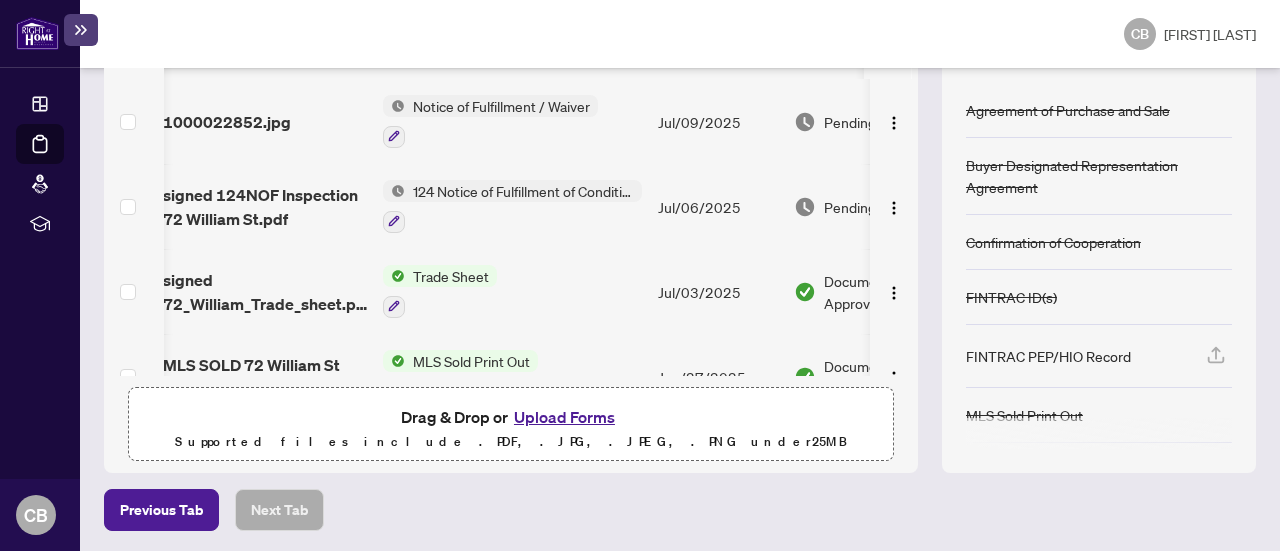click on "Upload Forms" at bounding box center (564, 417) 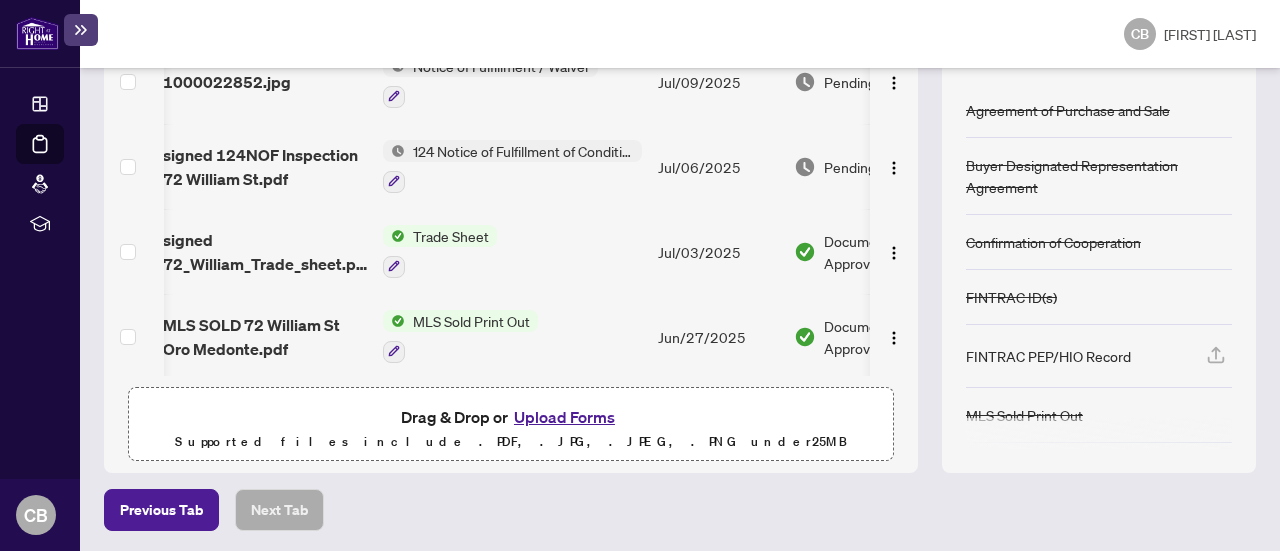 scroll, scrollTop: 0, scrollLeft: 0, axis: both 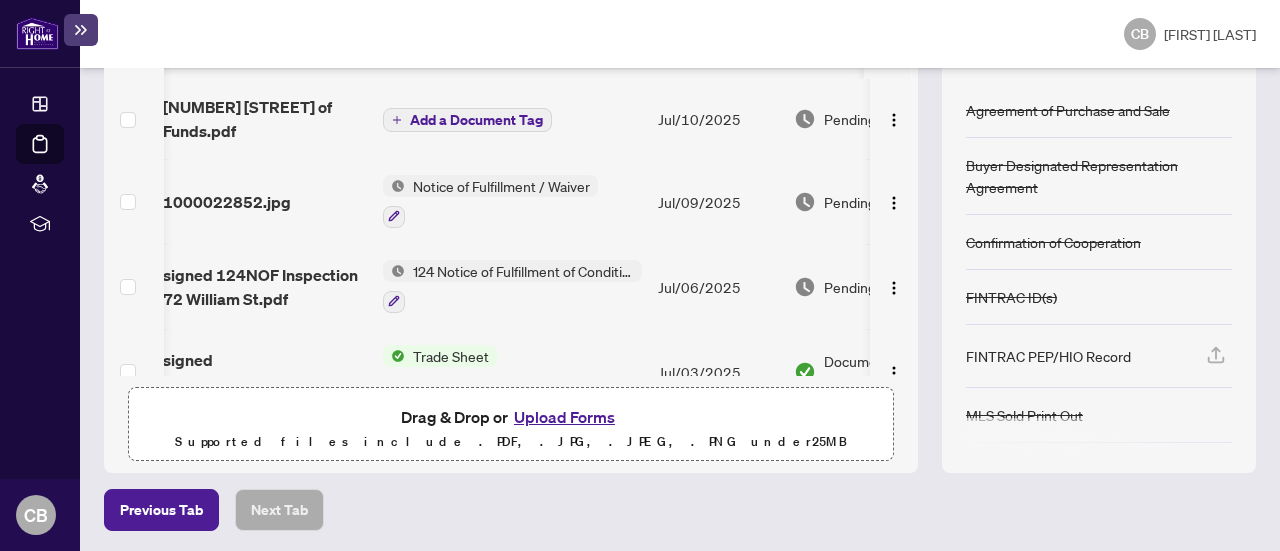 click on "Add a Document Tag" at bounding box center (476, 120) 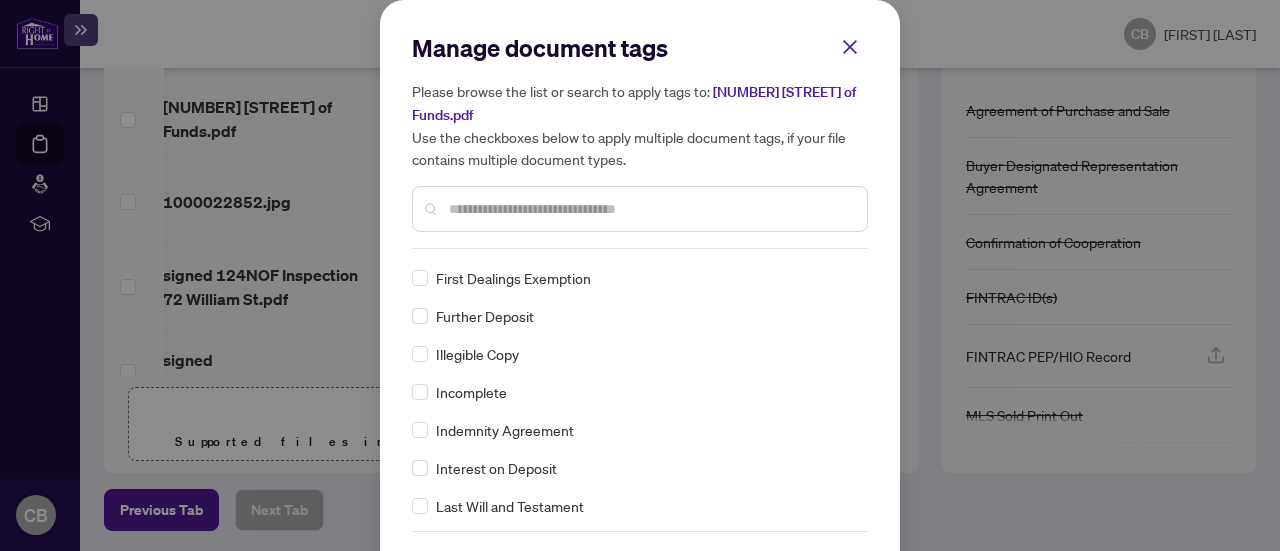 scroll, scrollTop: 2188, scrollLeft: 0, axis: vertical 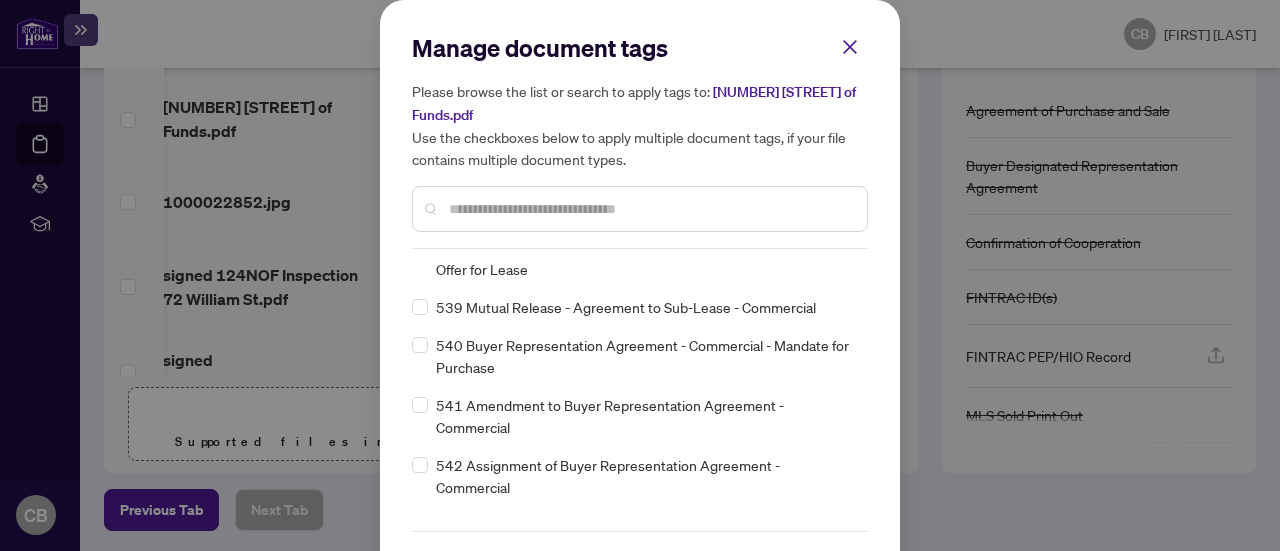 click at bounding box center [650, 209] 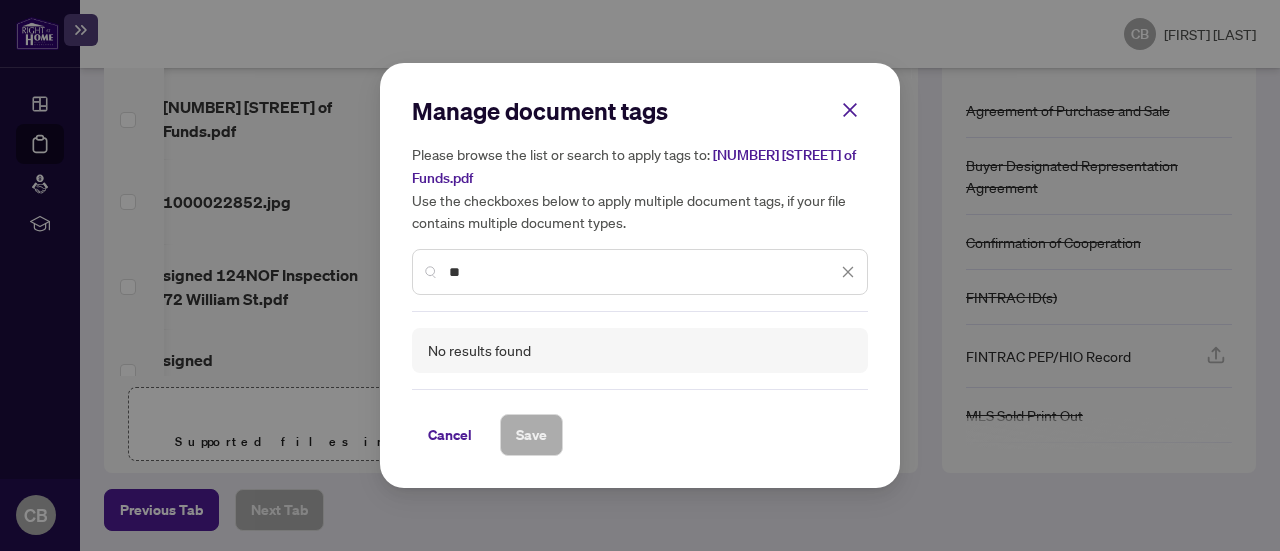 type on "*" 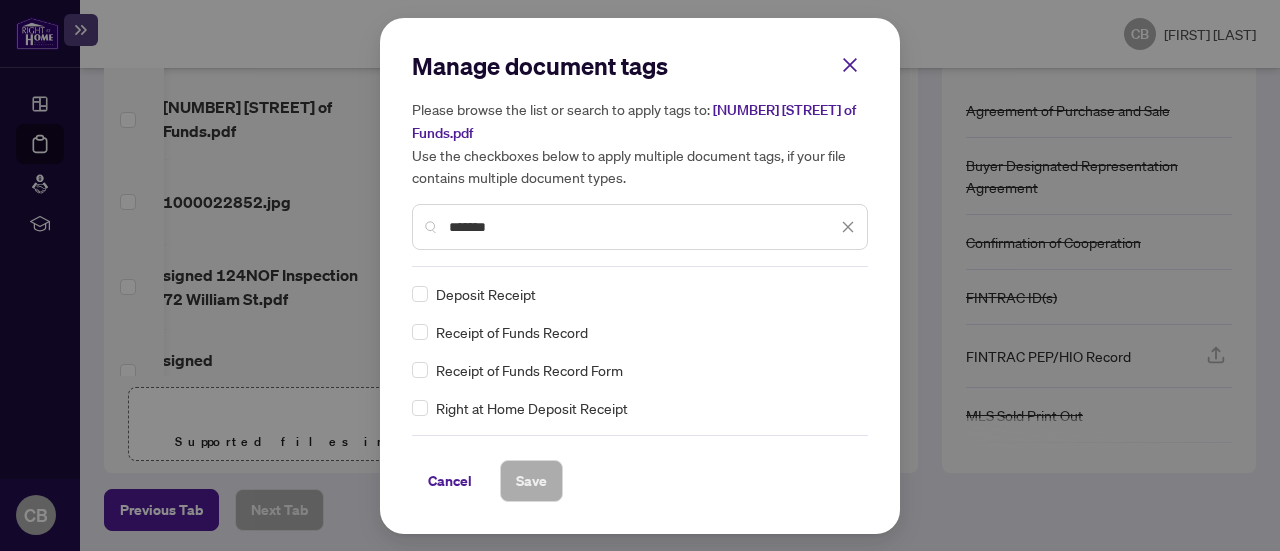 type on "*******" 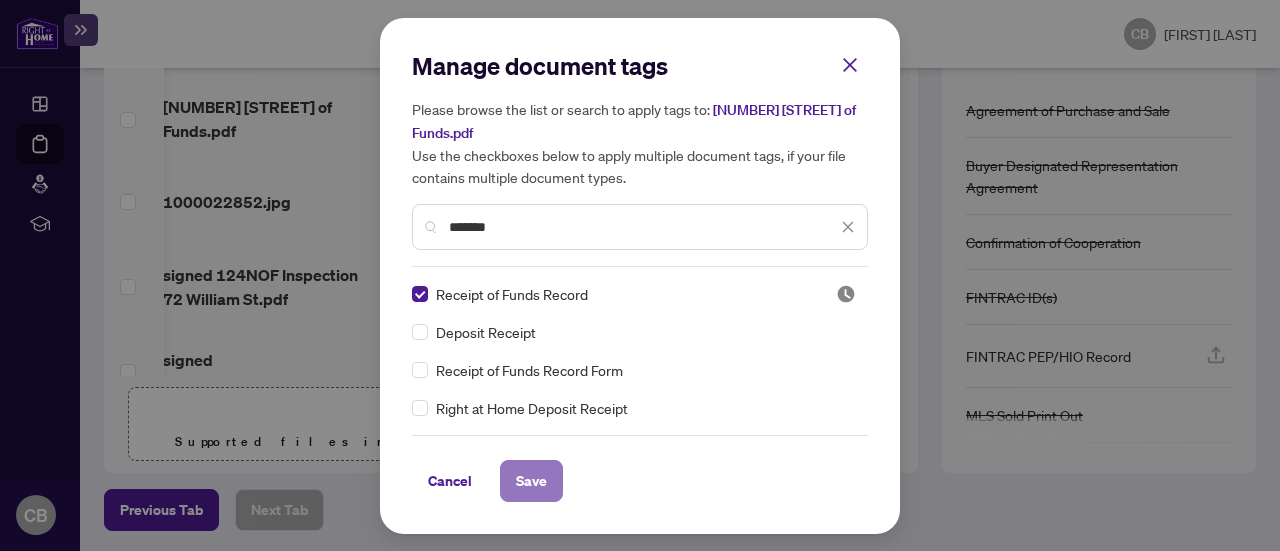 click on "Save" at bounding box center [531, 481] 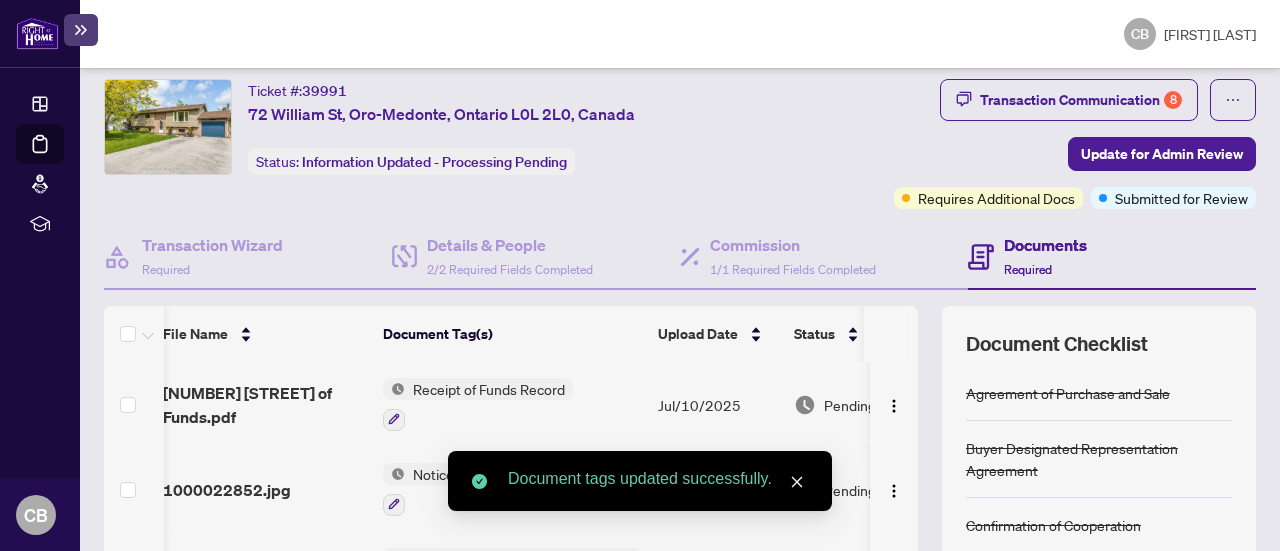 scroll, scrollTop: 0, scrollLeft: 0, axis: both 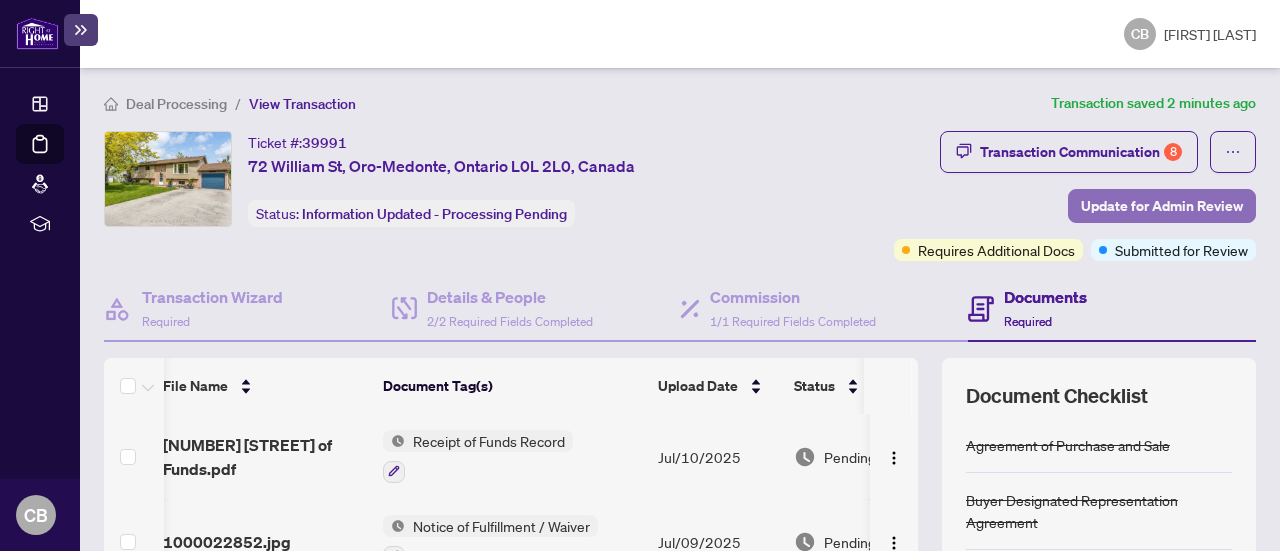 click on "Update for Admin Review" at bounding box center [1162, 206] 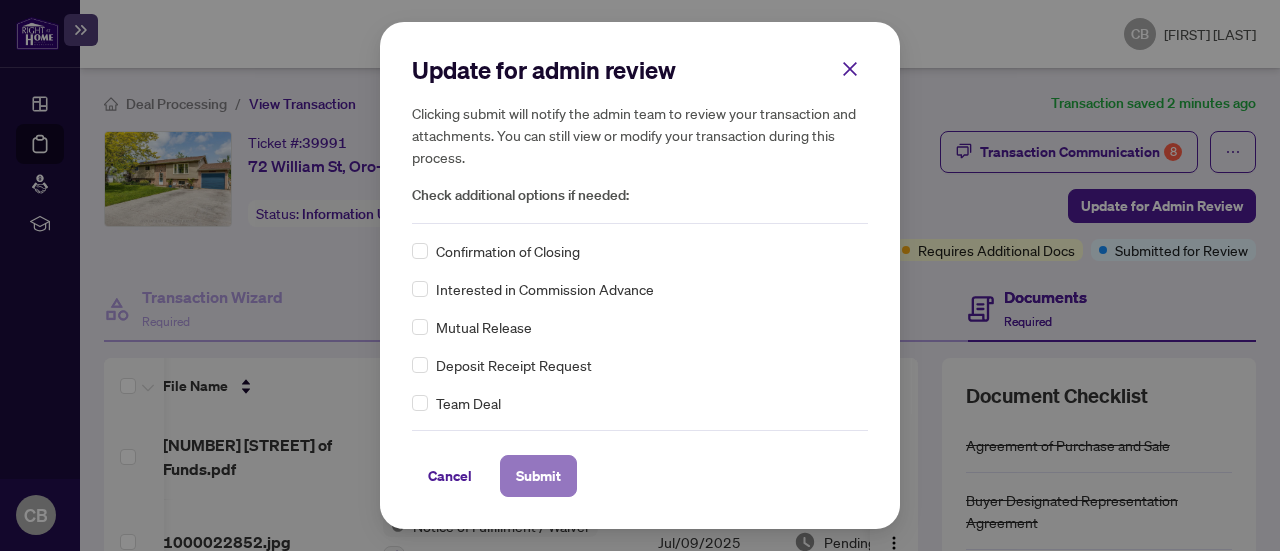 click on "Submit" at bounding box center (538, 476) 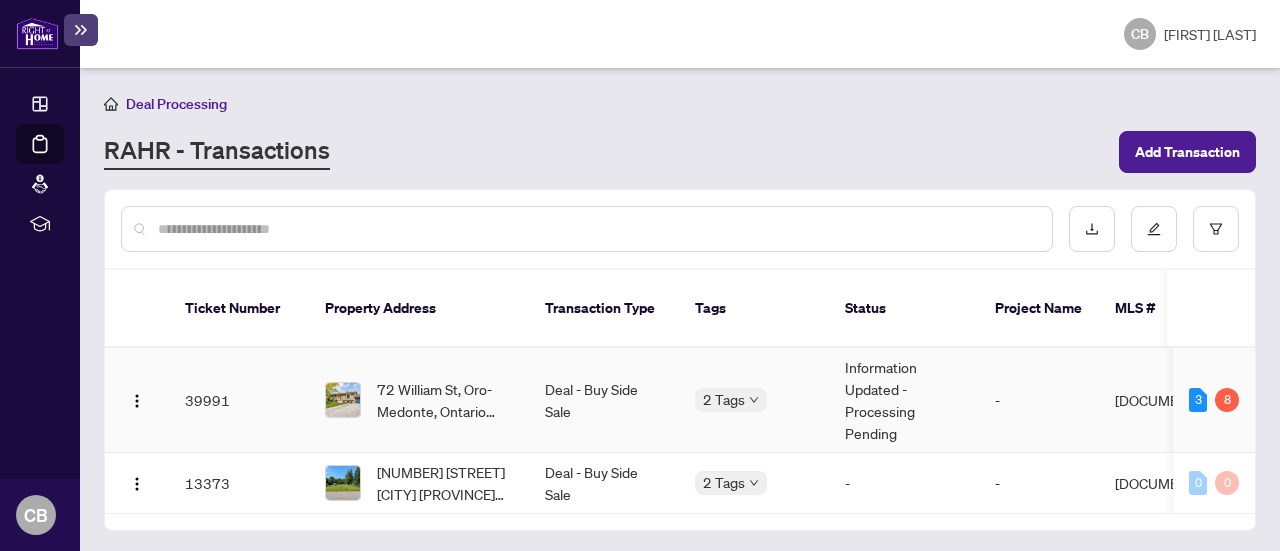 scroll, scrollTop: 0, scrollLeft: 0, axis: both 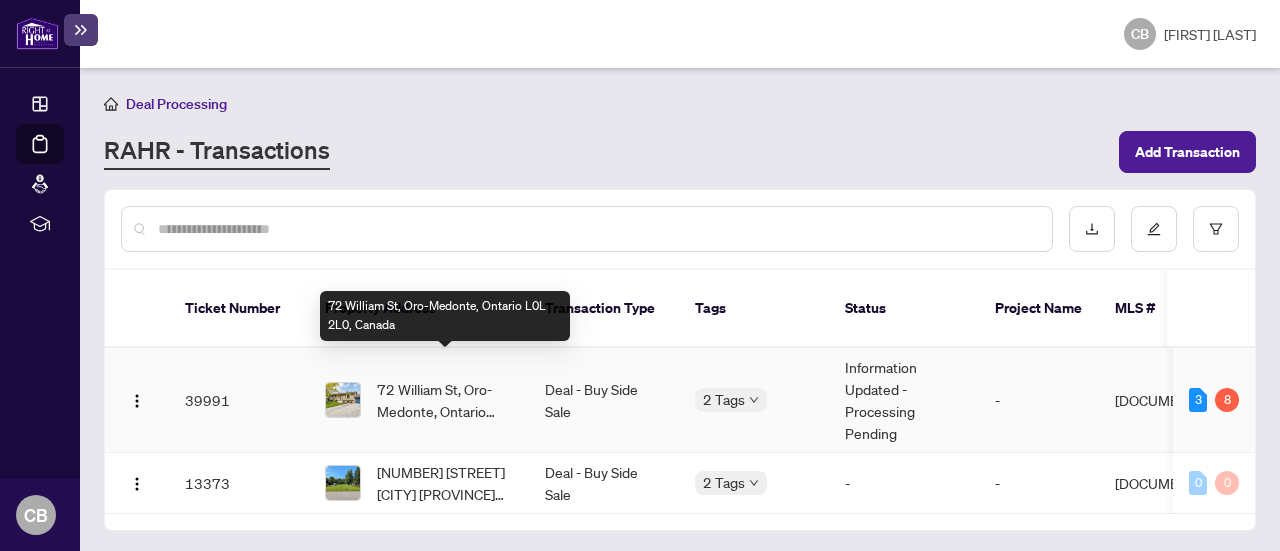 click on "72 William St, Oro-Medonte, Ontario L0L 2L0, Canada" at bounding box center [445, 400] 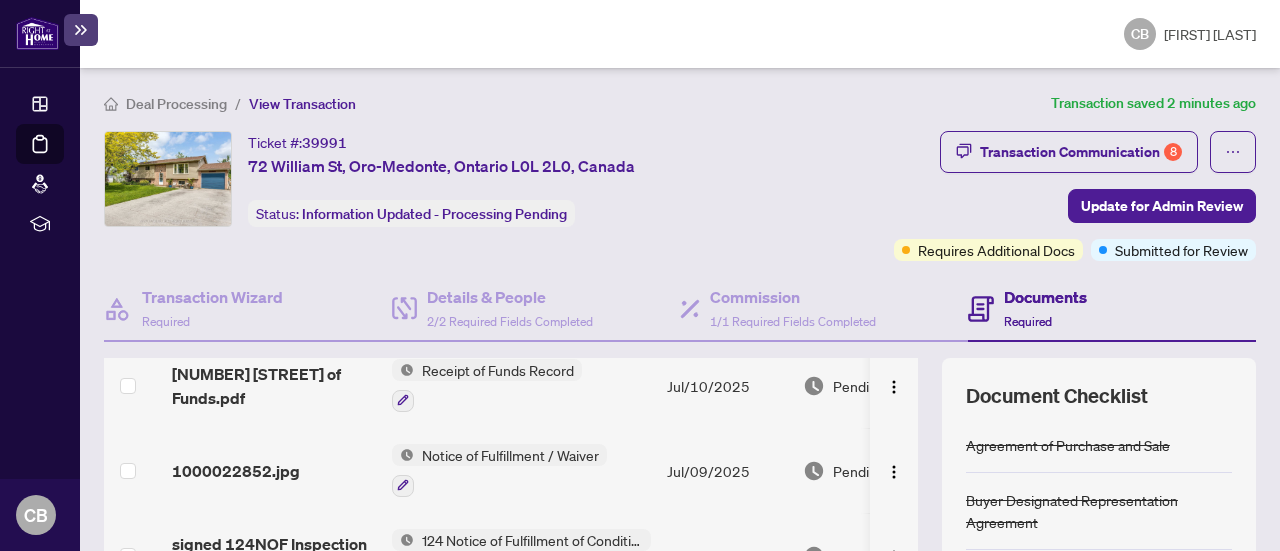 scroll, scrollTop: 74, scrollLeft: 0, axis: vertical 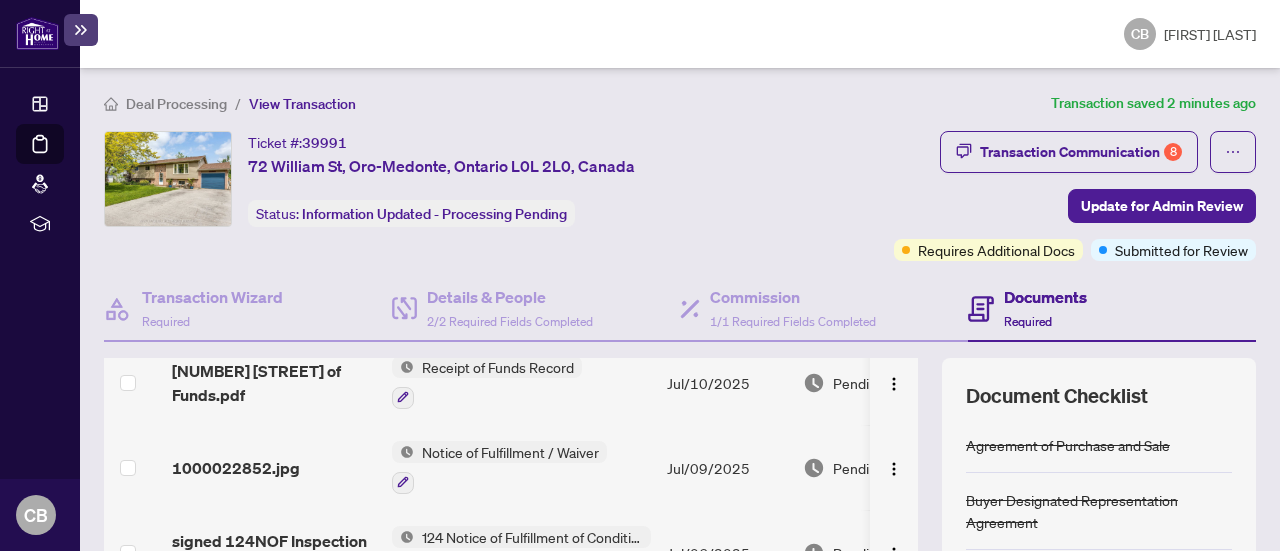 click on "Receipt of Funds Record" at bounding box center [498, 367] 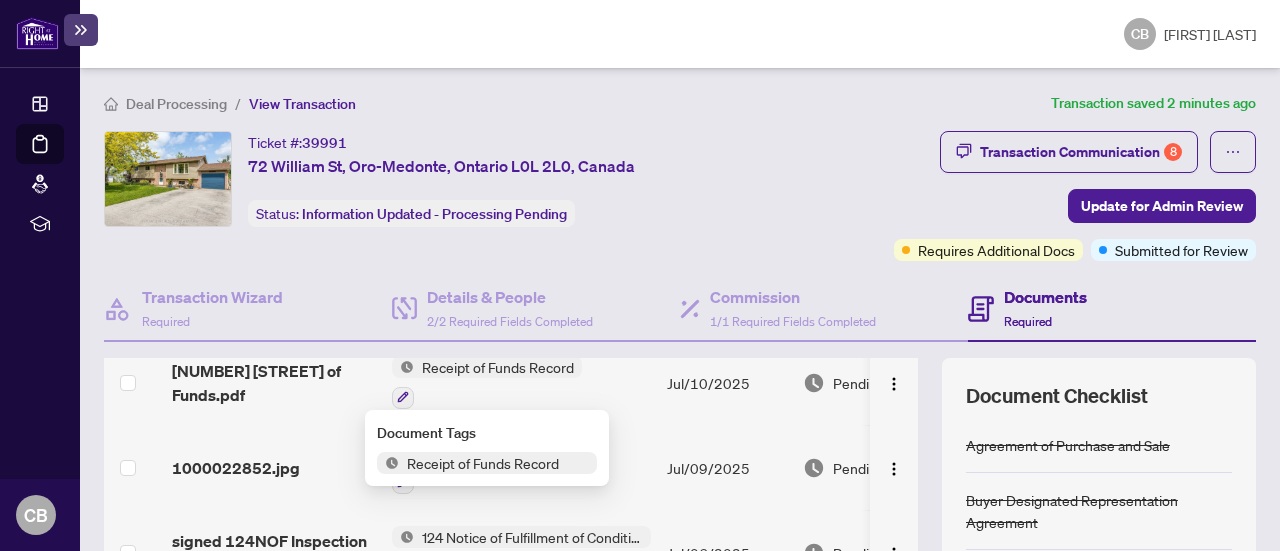 click on "Receipt of Funds Record" at bounding box center [498, 367] 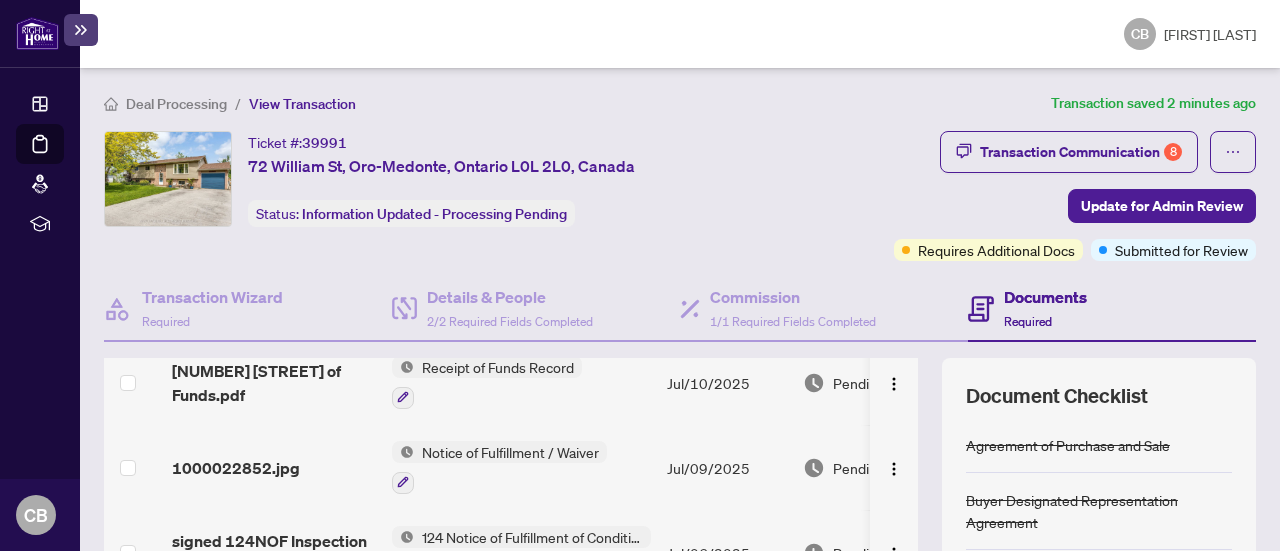 click on "Receipt of Funds Record" at bounding box center [498, 367] 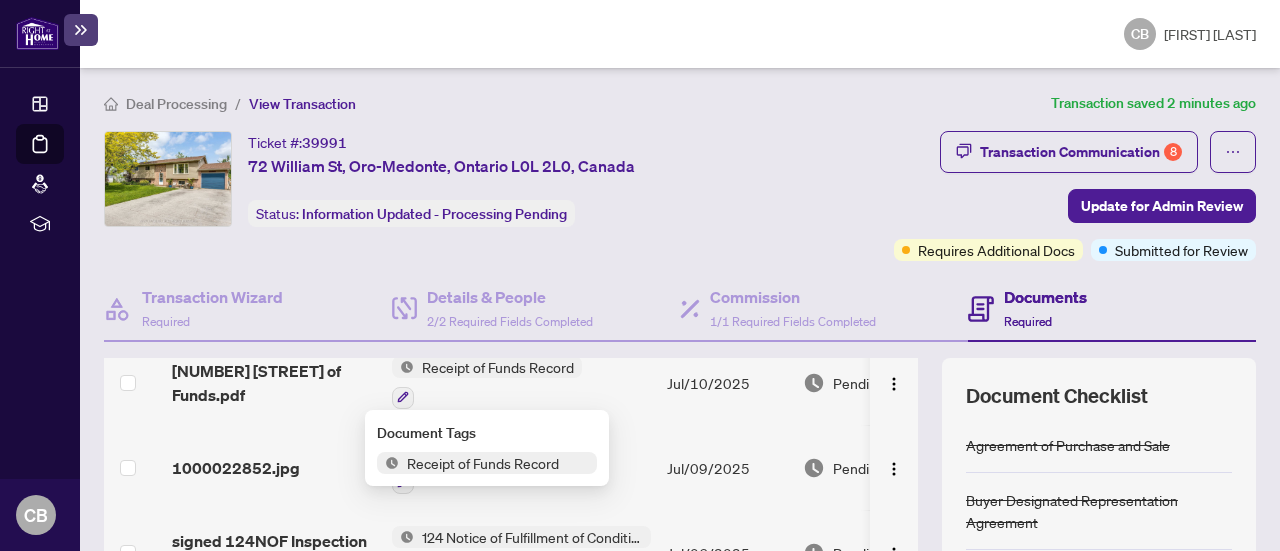 click on "Document Tags Receipt of Funds Record" at bounding box center [487, 448] 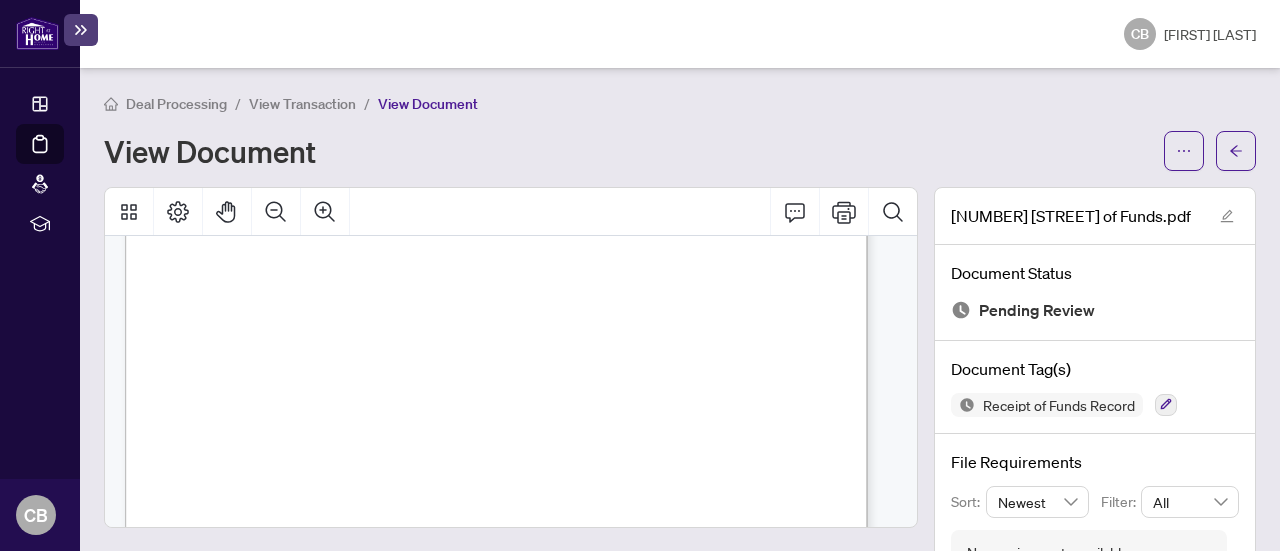scroll, scrollTop: 170, scrollLeft: 0, axis: vertical 